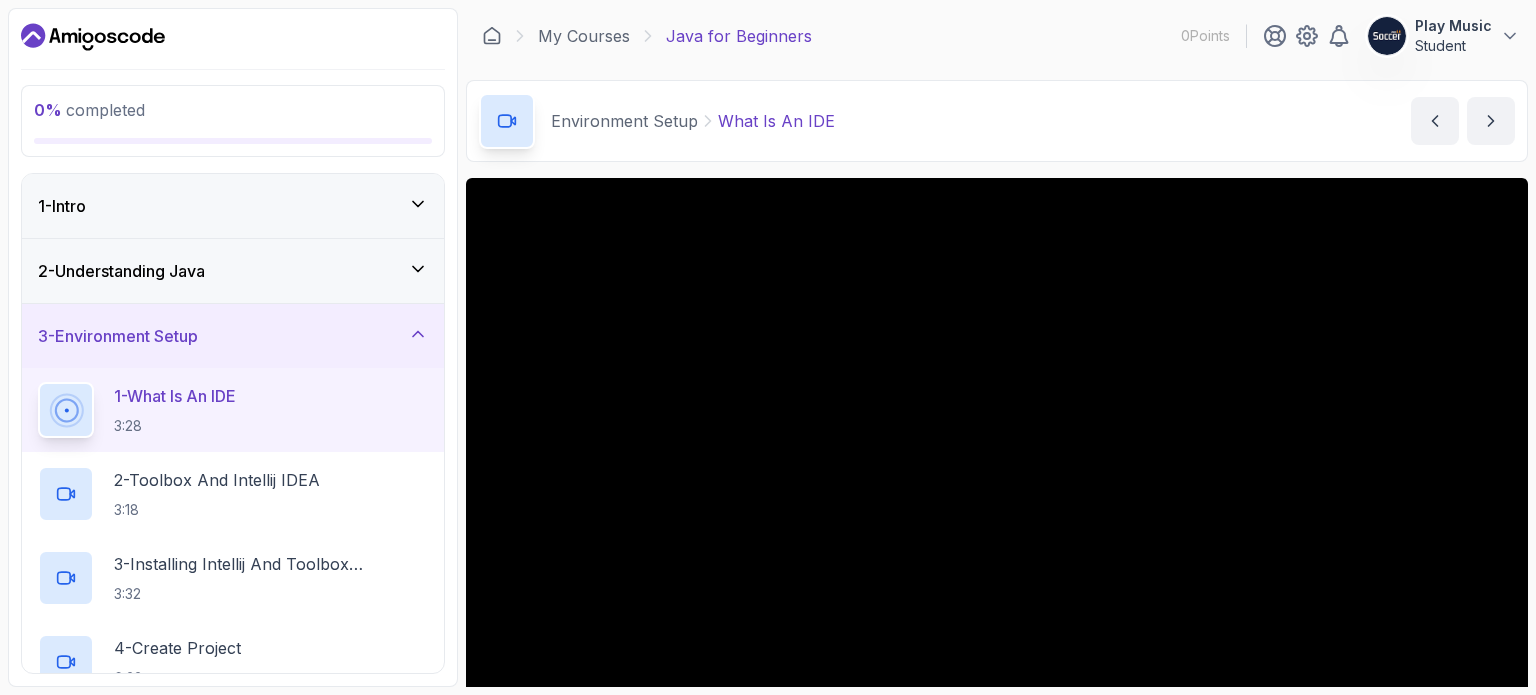 scroll, scrollTop: 0, scrollLeft: 0, axis: both 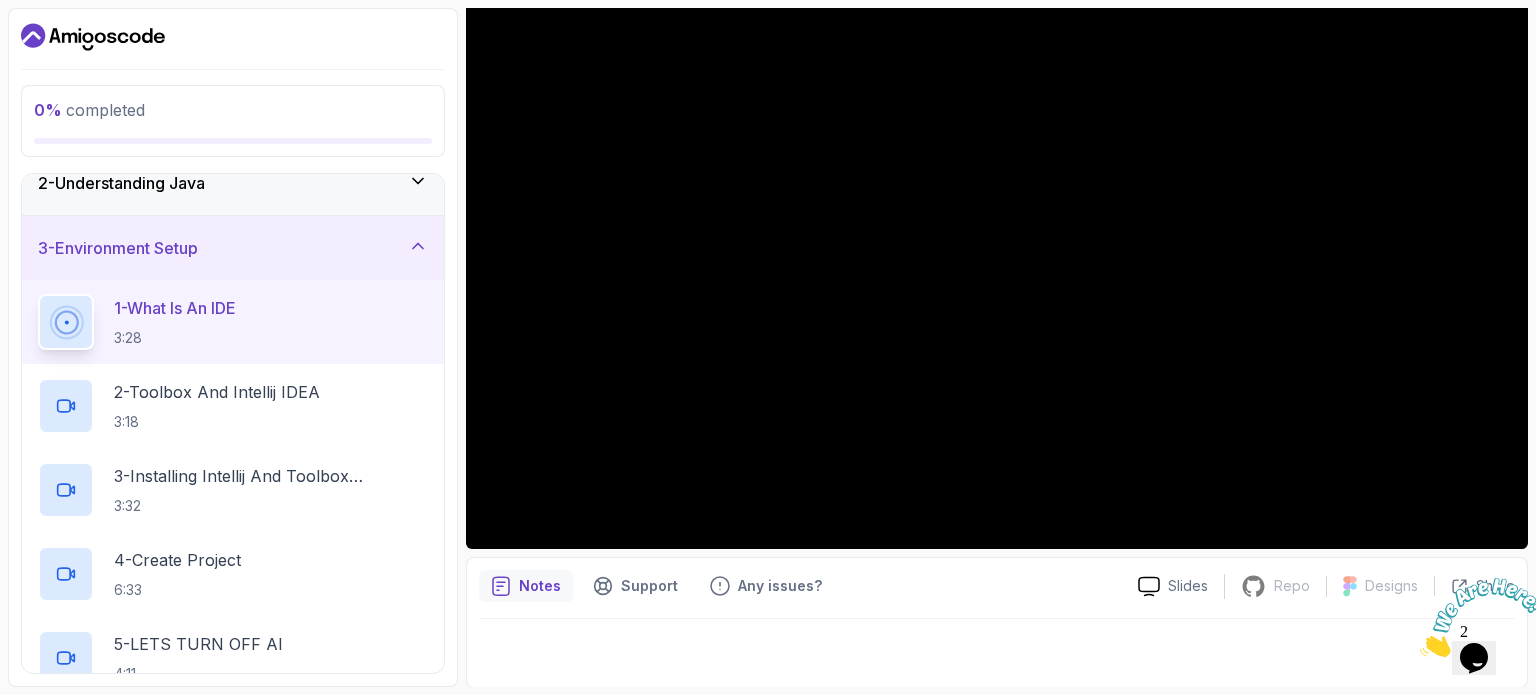 click at bounding box center (1420, 651) 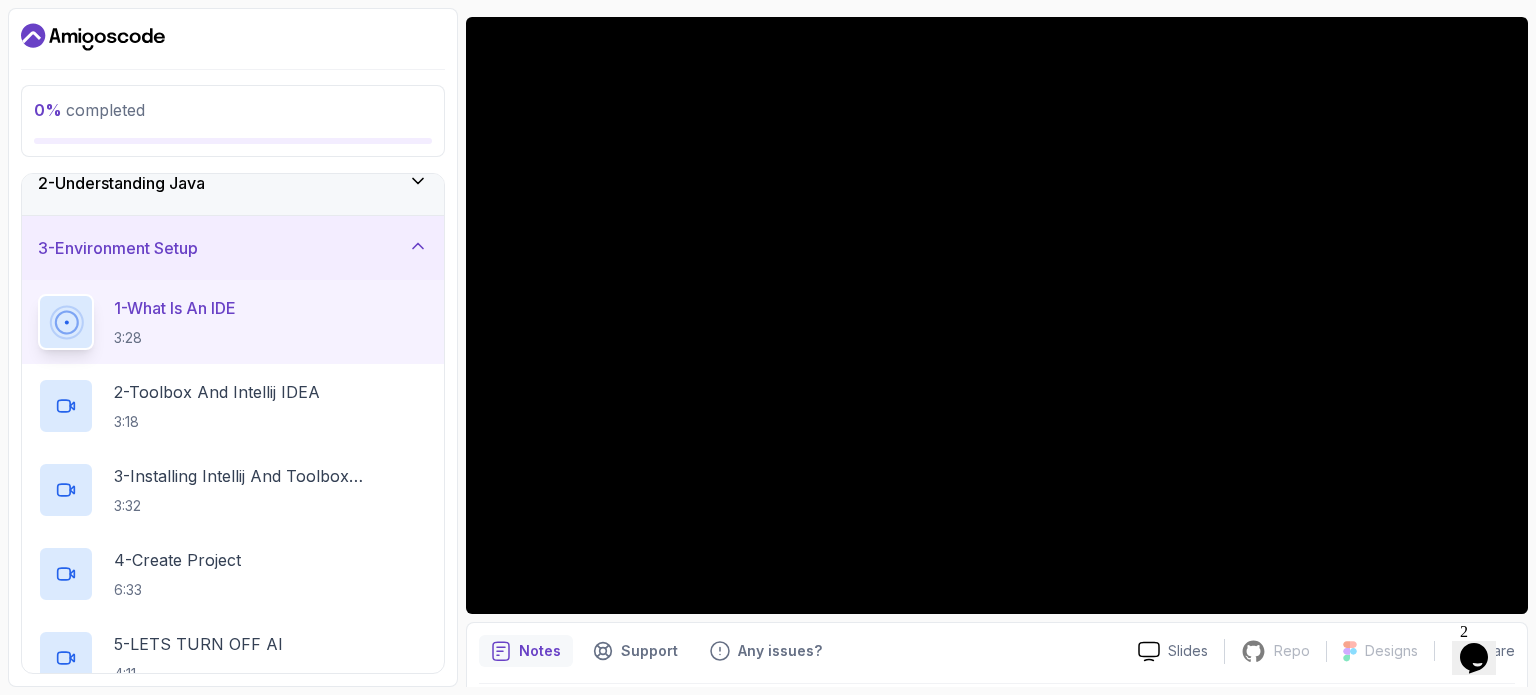 scroll, scrollTop: 163, scrollLeft: 0, axis: vertical 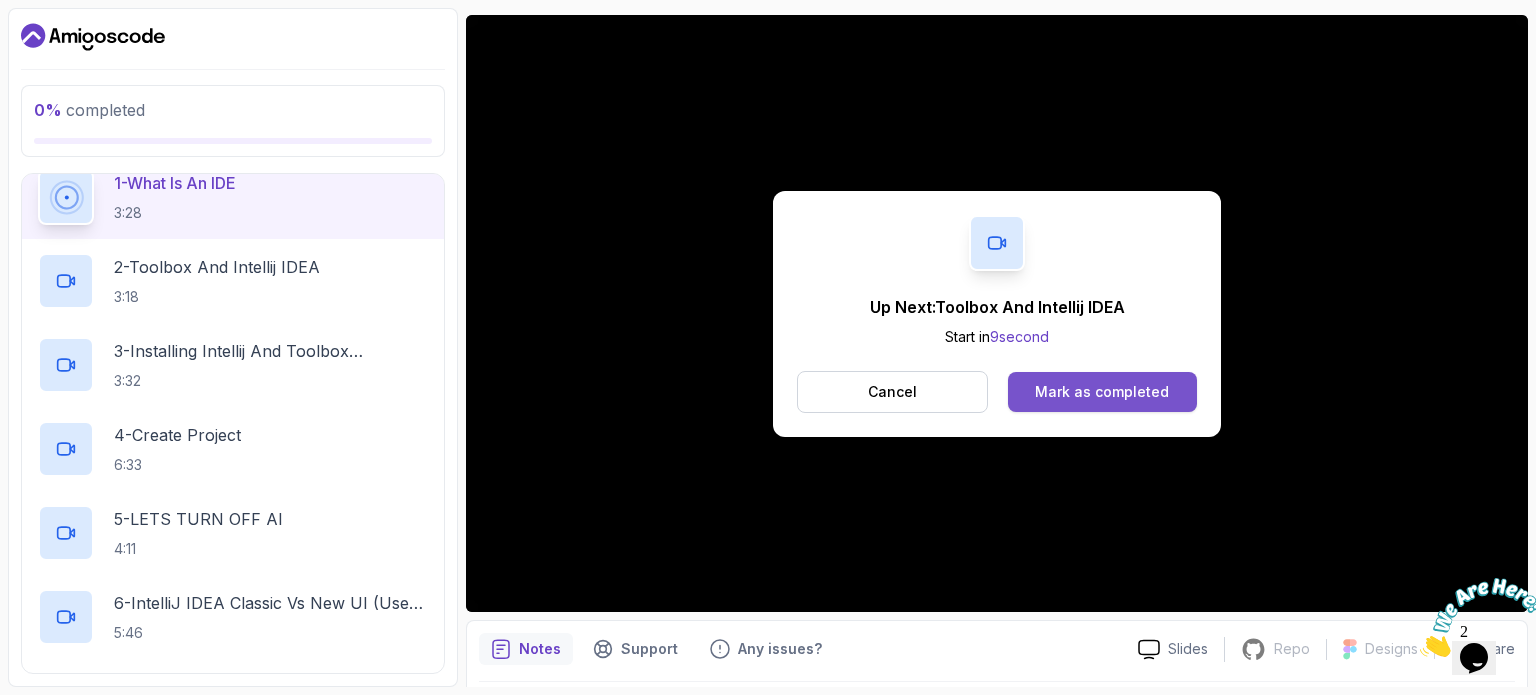 click on "Mark as completed" at bounding box center [1102, 392] 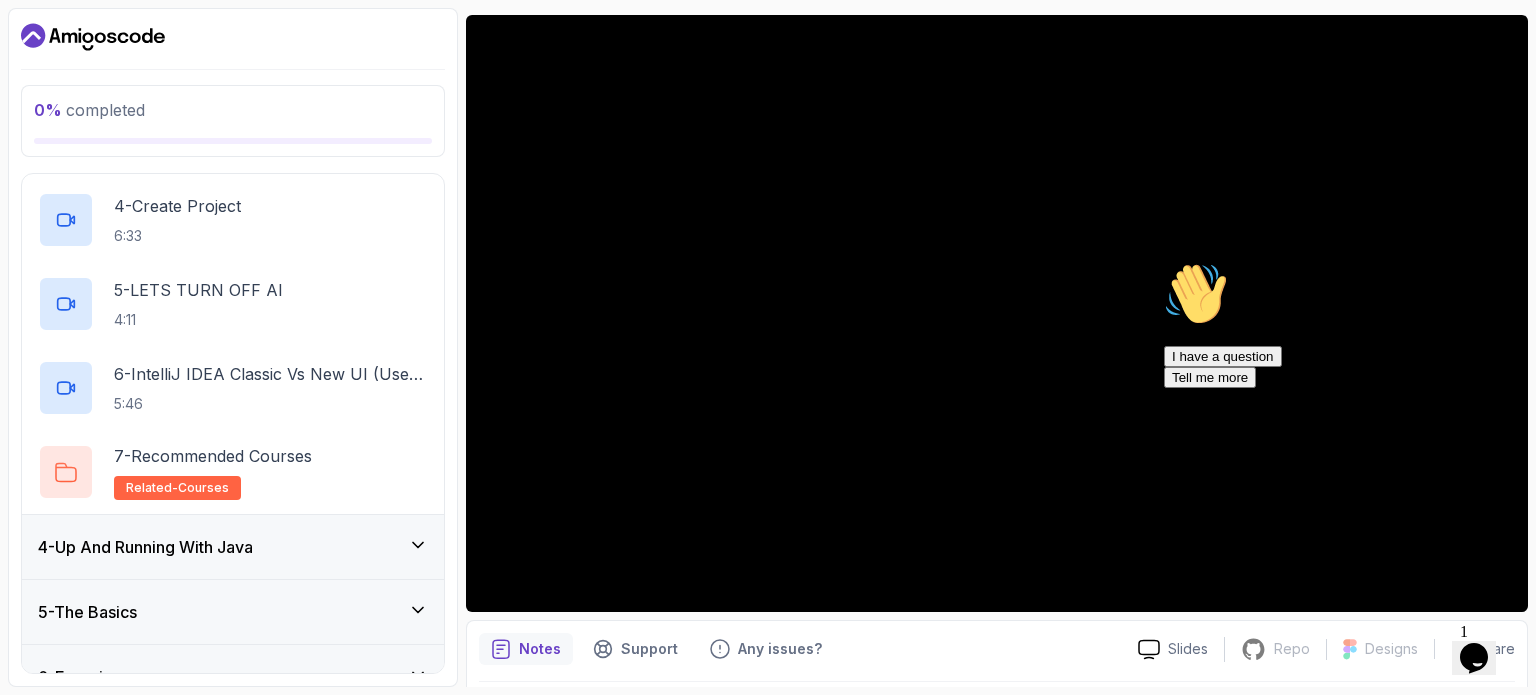 scroll, scrollTop: 443, scrollLeft: 0, axis: vertical 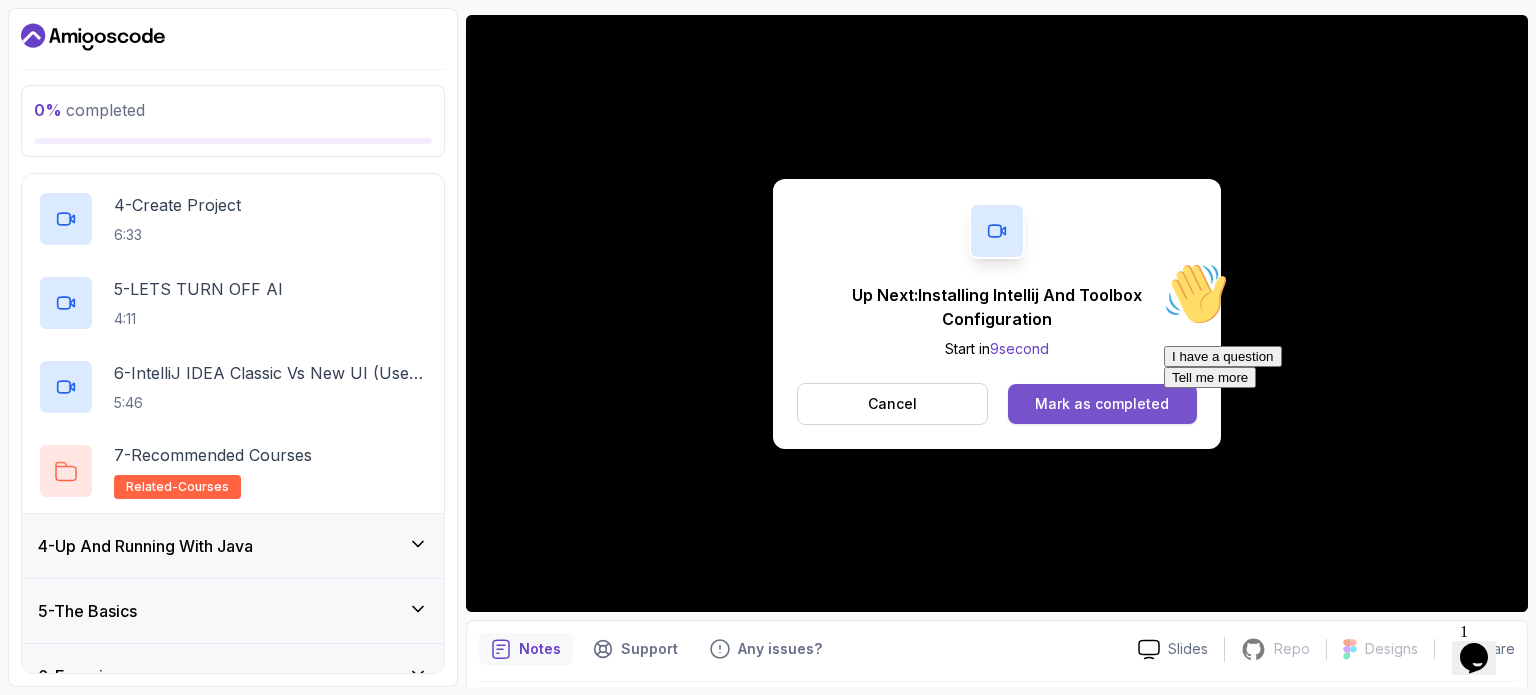 click on "Mark as completed" at bounding box center (1102, 404) 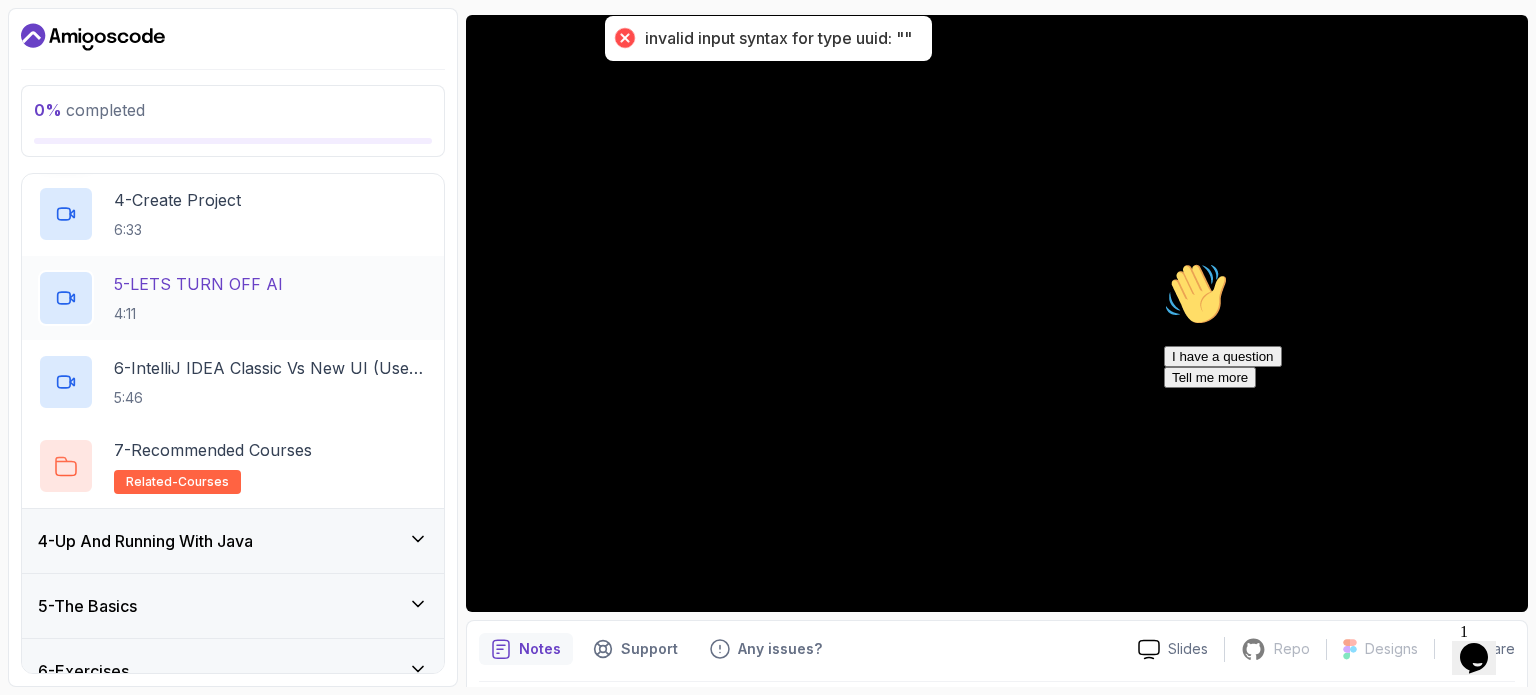 scroll, scrollTop: 450, scrollLeft: 0, axis: vertical 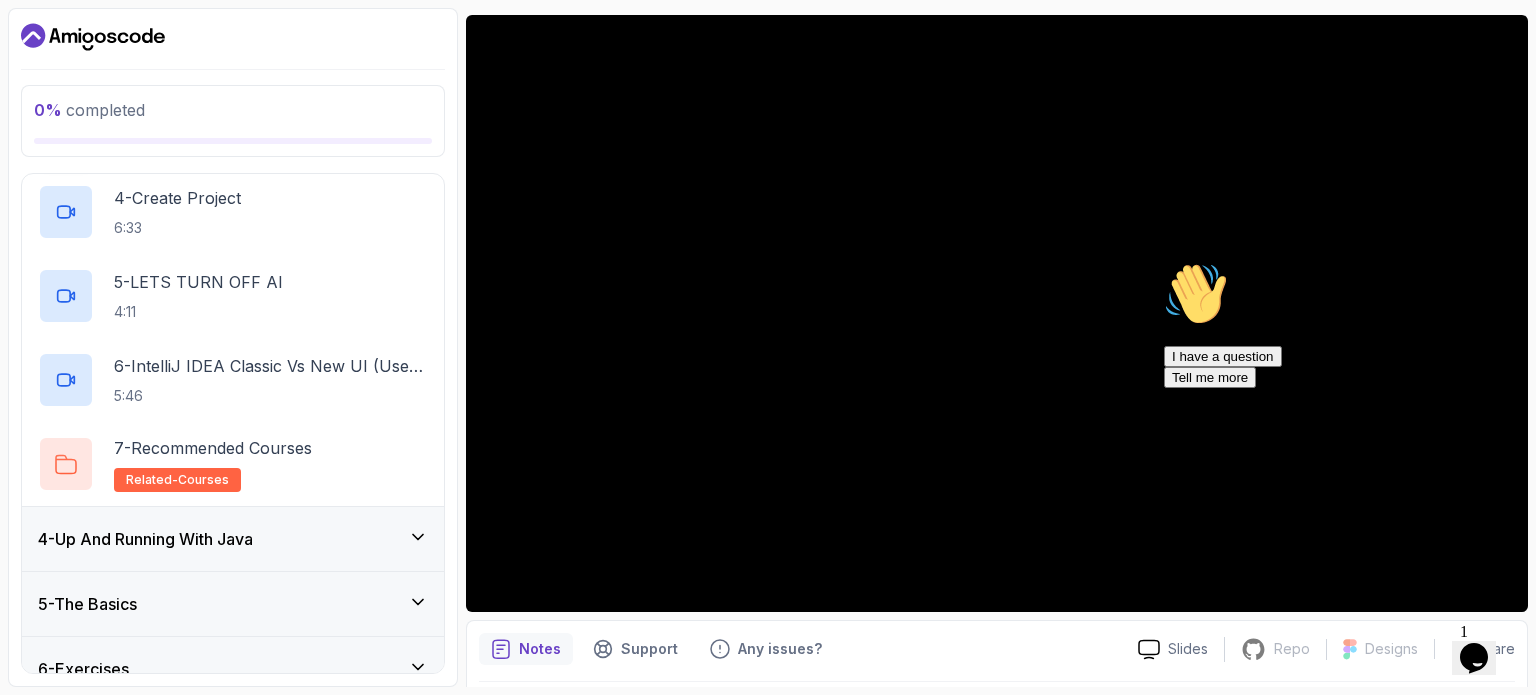 click at bounding box center [1164, 262] 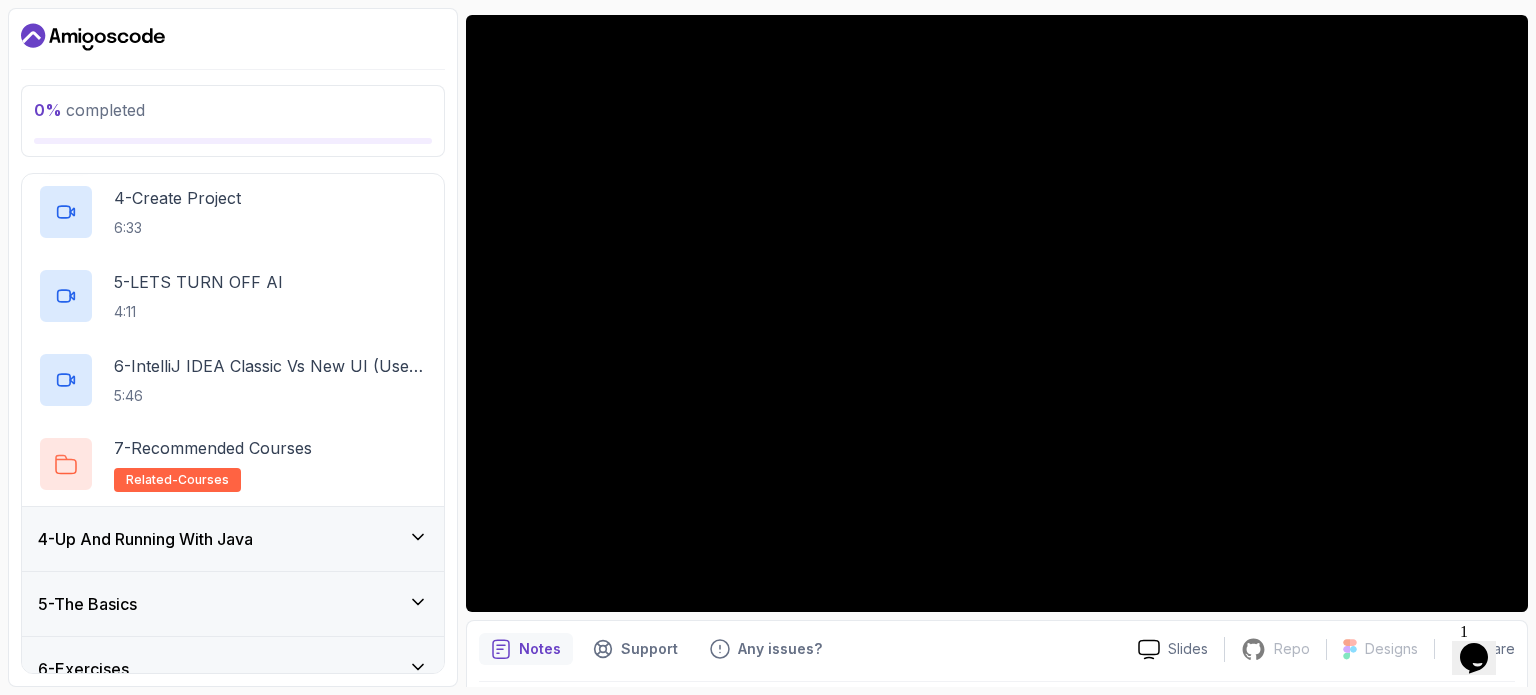 click on "Notes Support Any issues? Slides Repo Repository not available Designs Design not available Share" at bounding box center (997, 685) 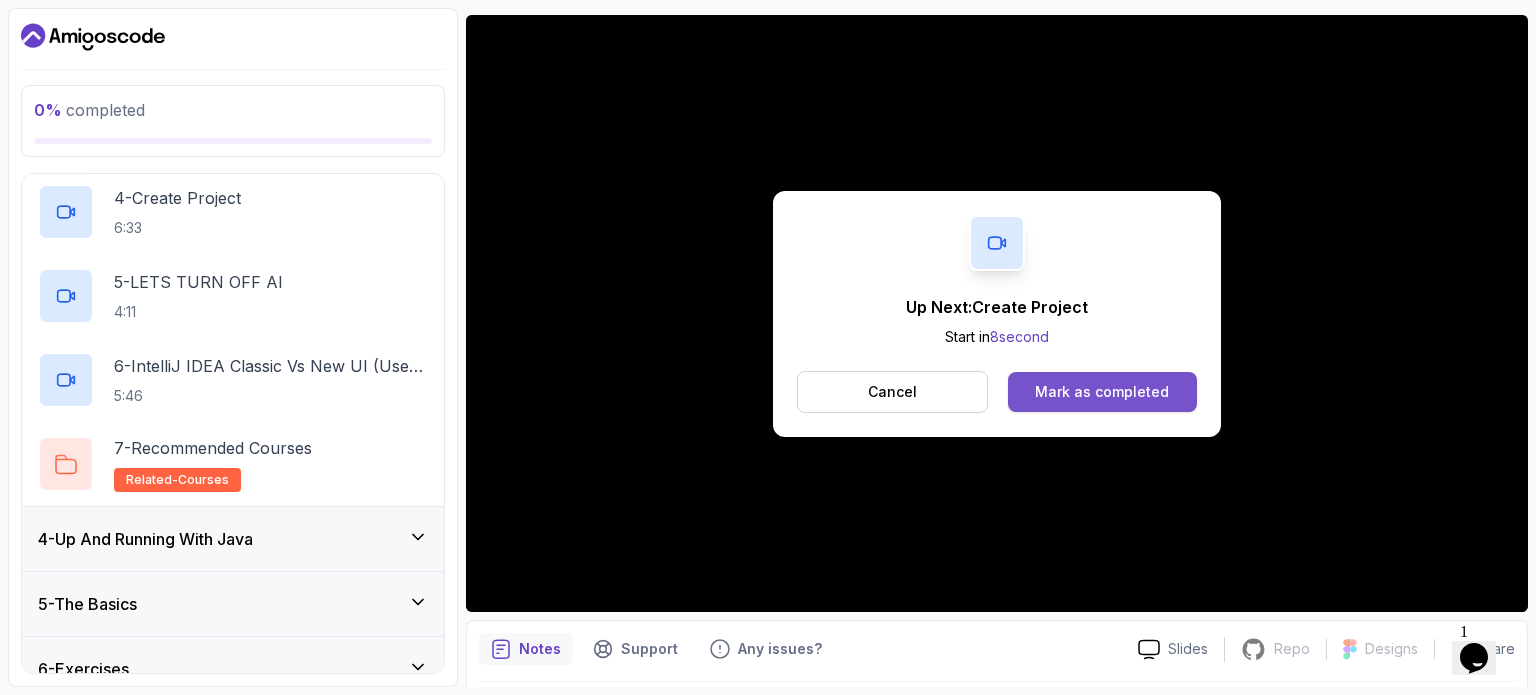 click on "Mark as completed" at bounding box center [1102, 392] 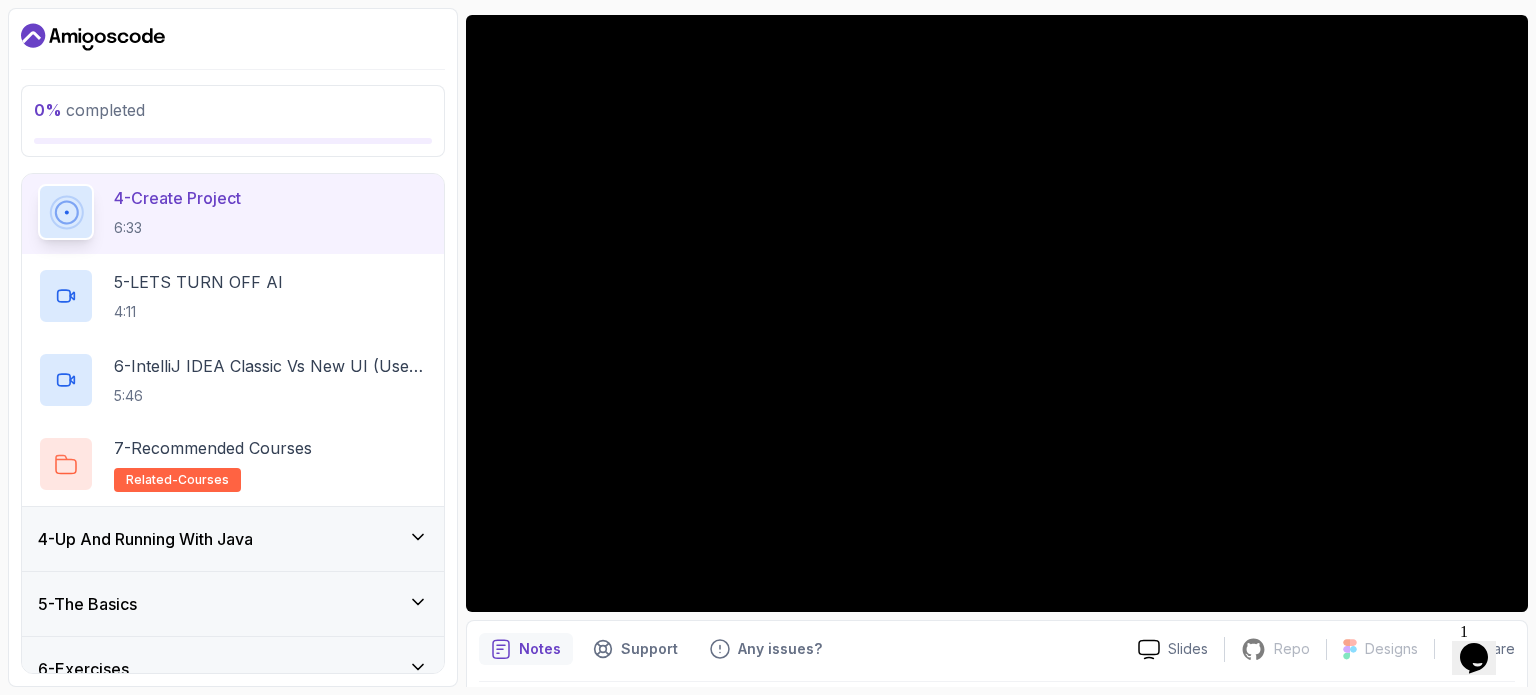 click on "Notes Support Any issues? Slides Repo Repository not available Designs Design not available Share ~1 min read Copy and Paste
Make sure to create the package name as  com.example.[NAME]  or  com.example.[NAME]  inside the  src/  folder.
Then copy and paste the following code into the  Main.java  file:
package  com.example.[NAME];
public  class  Main  {
public  static  void  main ( String []  args ) {
// write your code here
}
}" at bounding box center (997, 934) 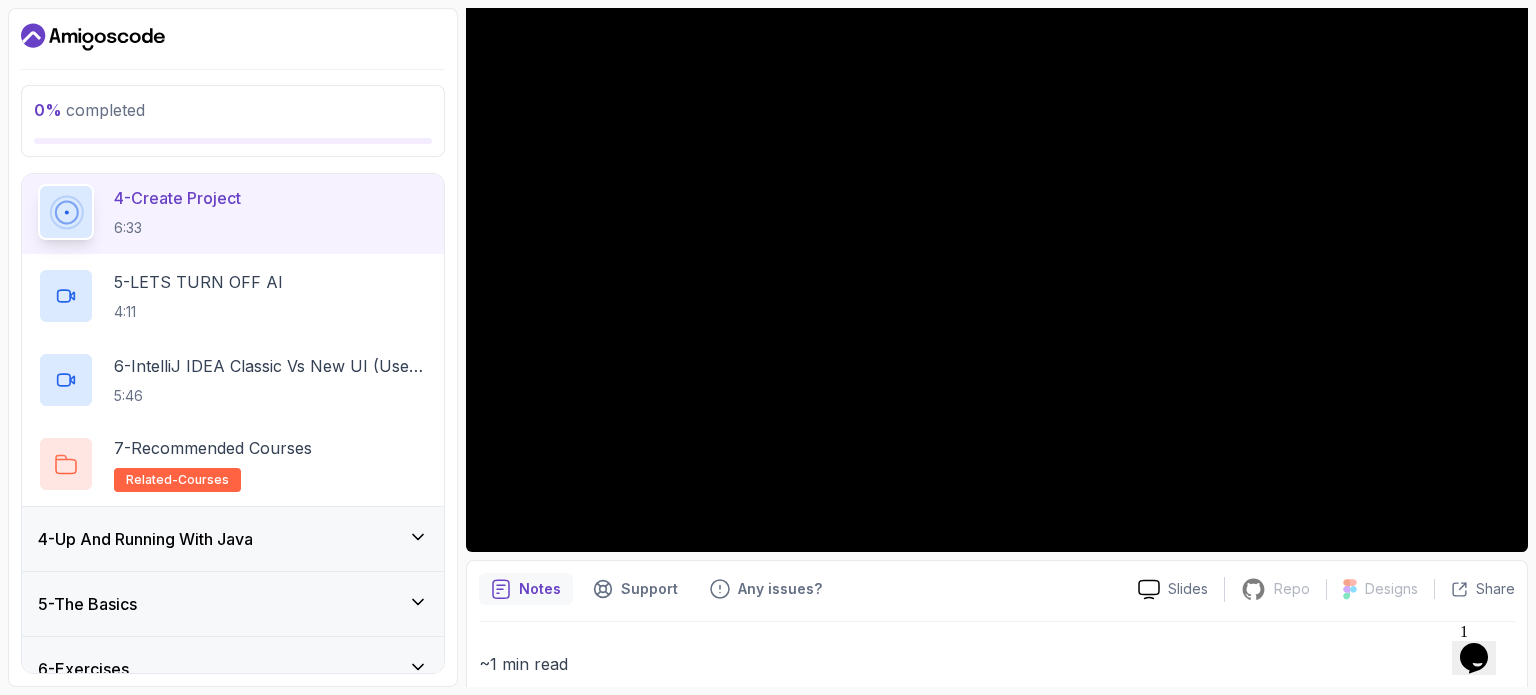 scroll, scrollTop: 234, scrollLeft: 0, axis: vertical 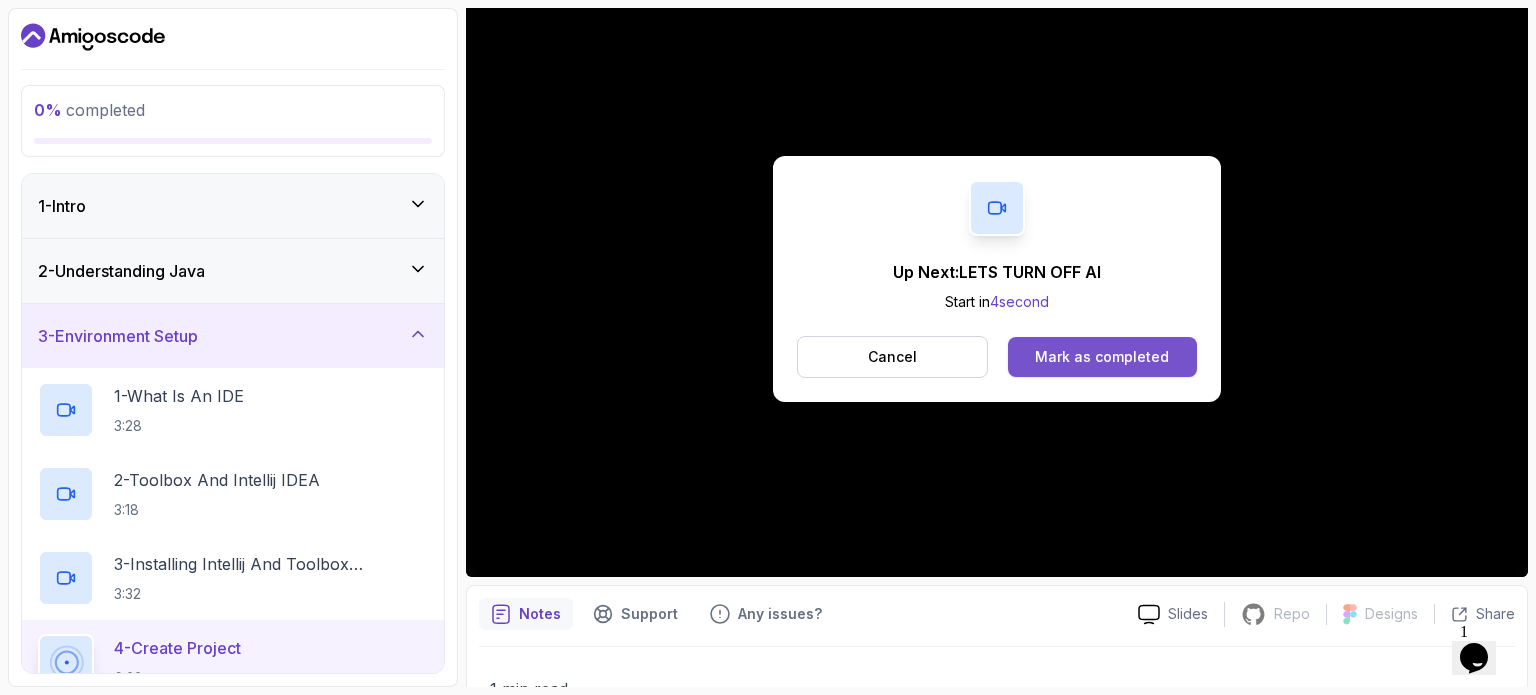 click on "Mark as completed" at bounding box center [1102, 357] 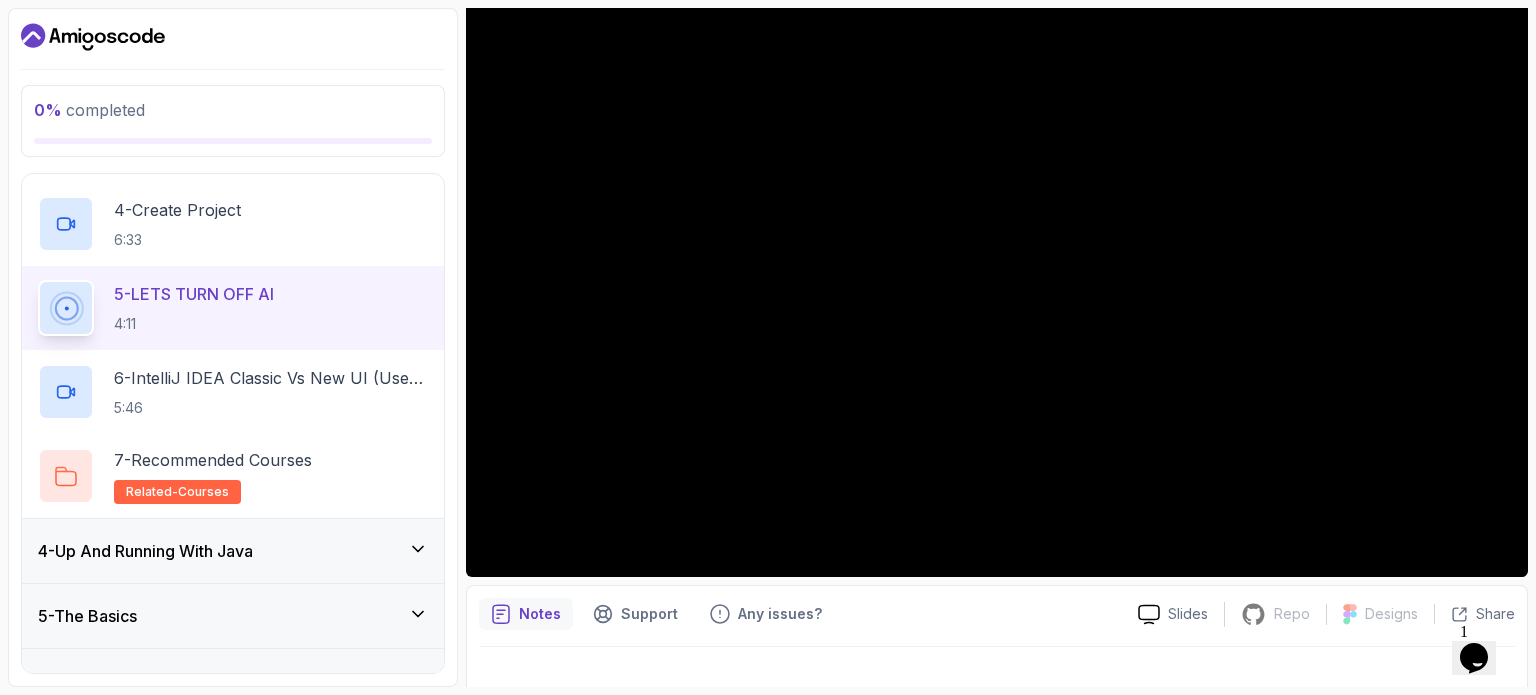 scroll, scrollTop: 442, scrollLeft: 0, axis: vertical 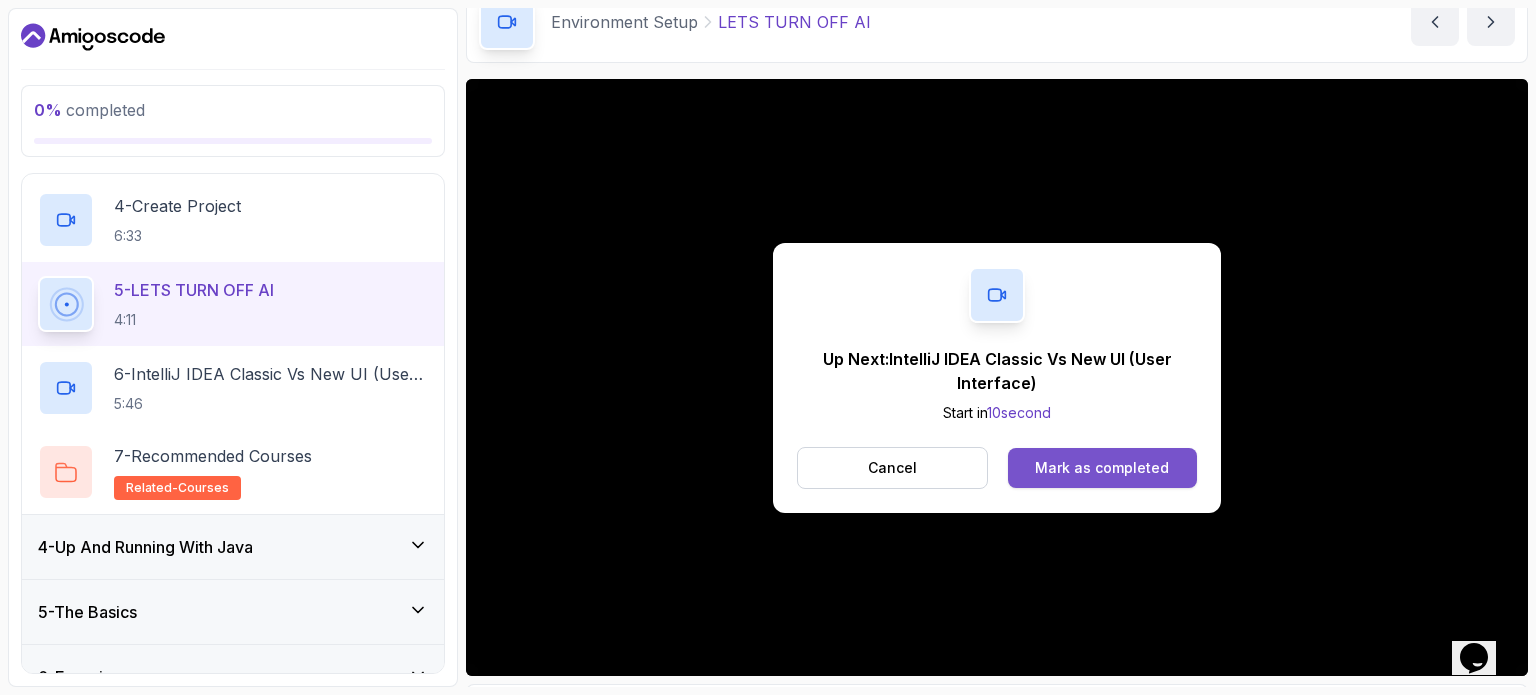 click on "Mark as completed" at bounding box center (1102, 468) 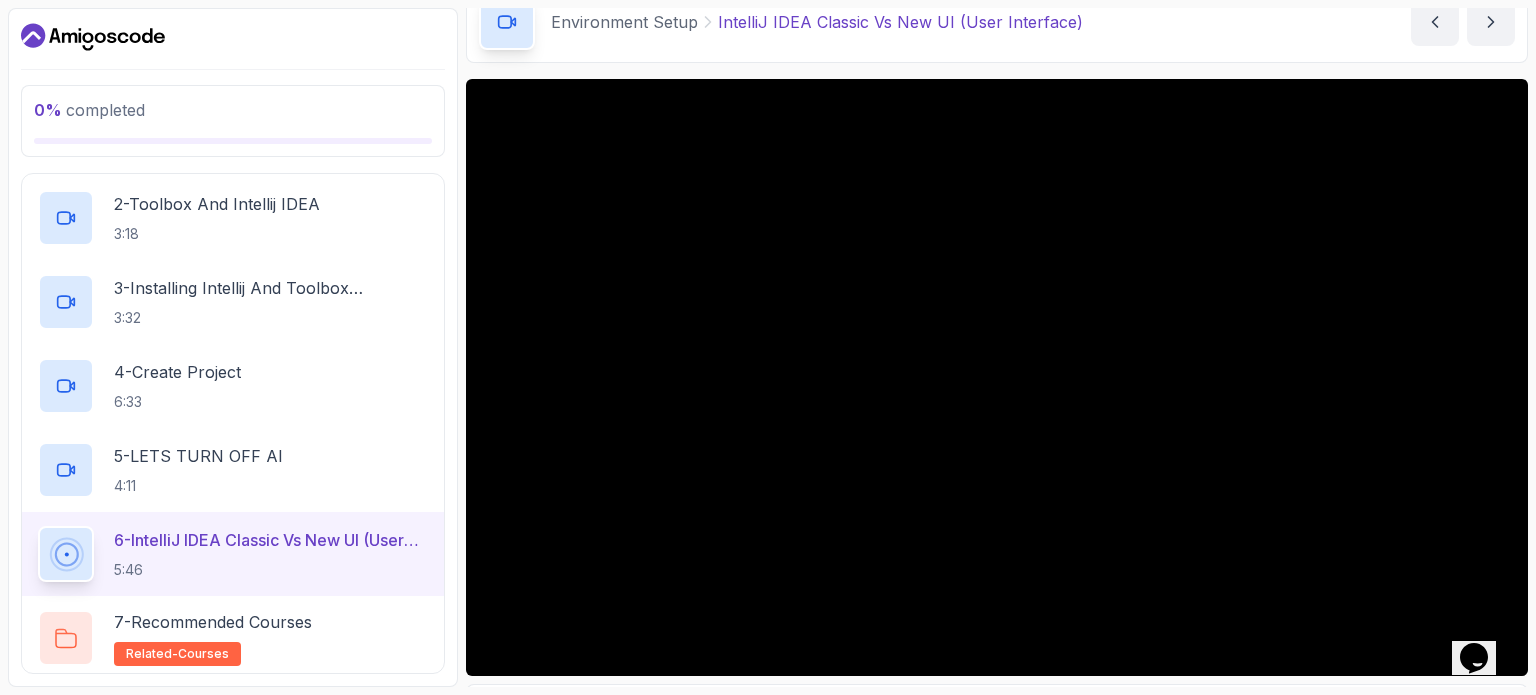 scroll, scrollTop: 276, scrollLeft: 0, axis: vertical 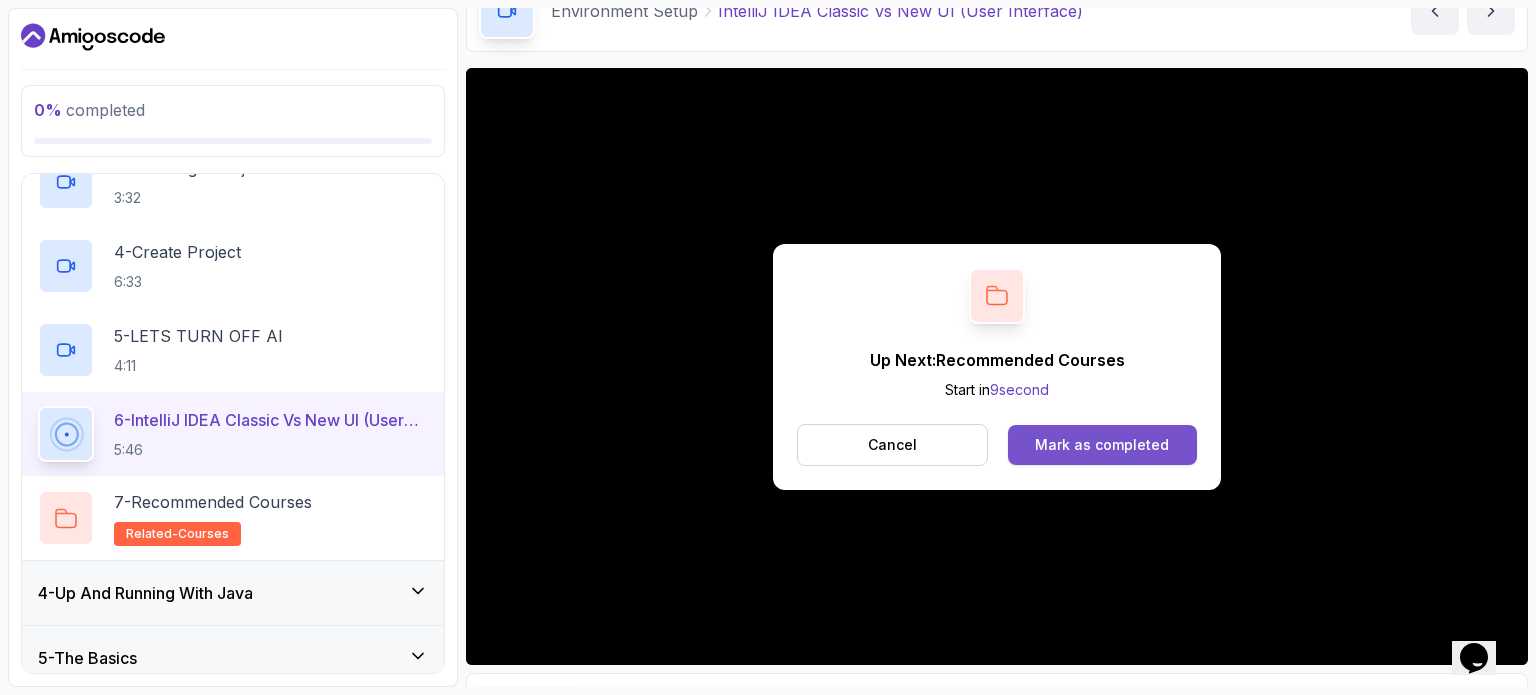 click on "Mark as completed" at bounding box center [1102, 445] 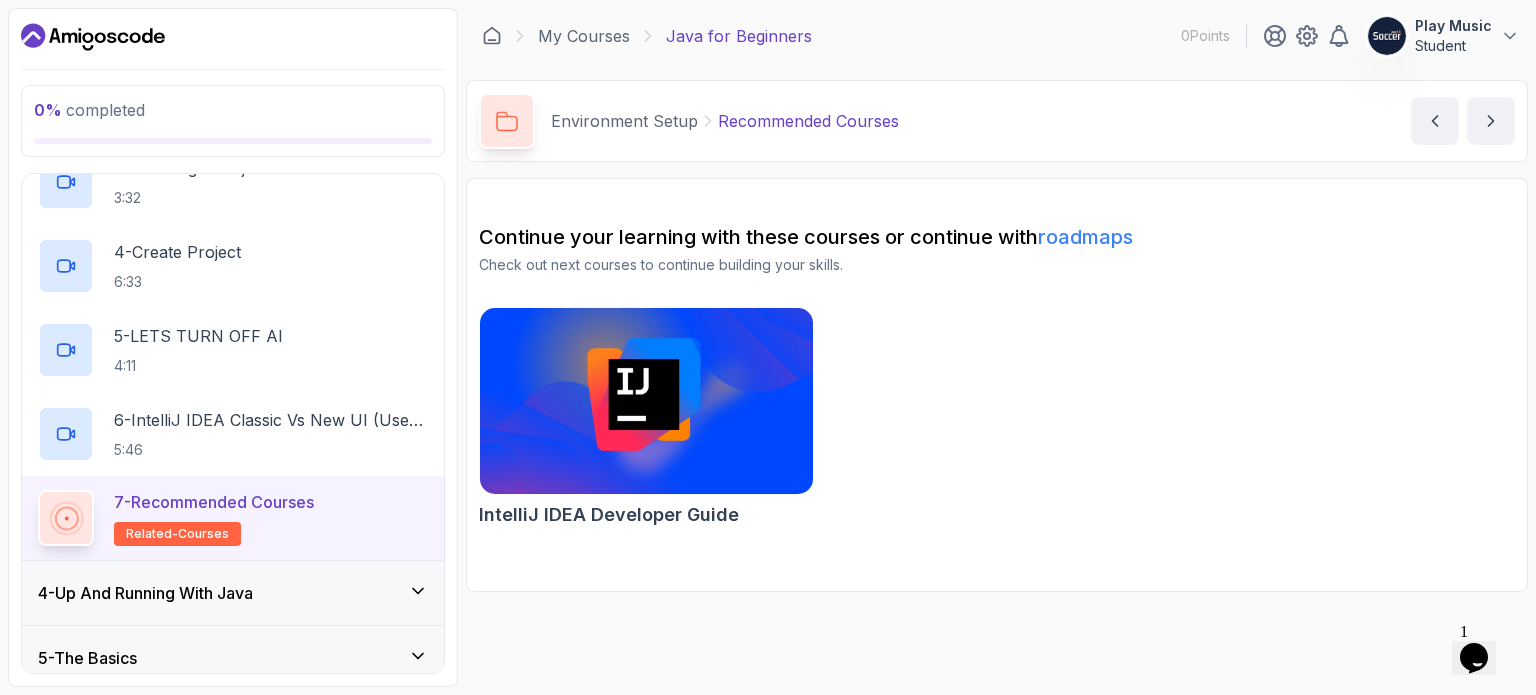 scroll, scrollTop: 0, scrollLeft: 0, axis: both 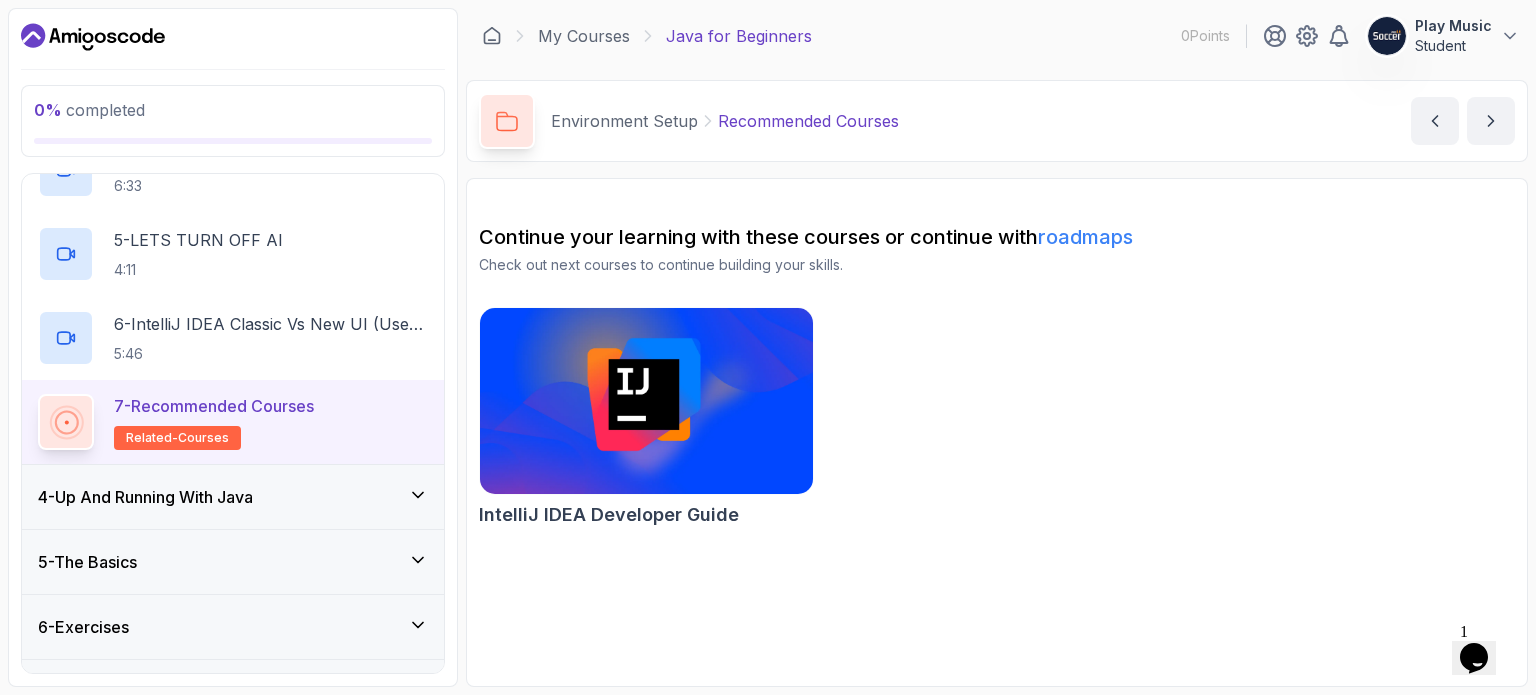 click on "Check out next courses to continue building your skills." at bounding box center [997, 265] 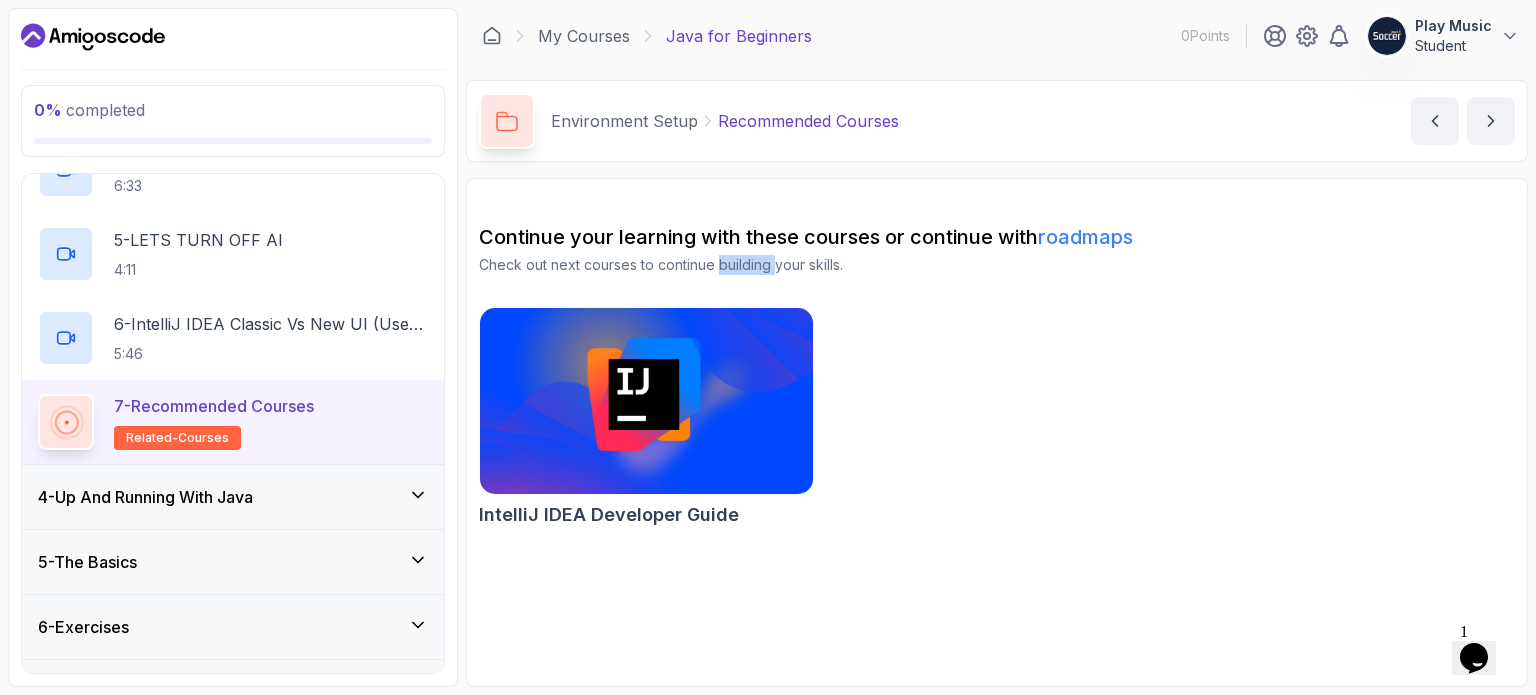 click on "Check out next courses to continue building your skills." at bounding box center (997, 265) 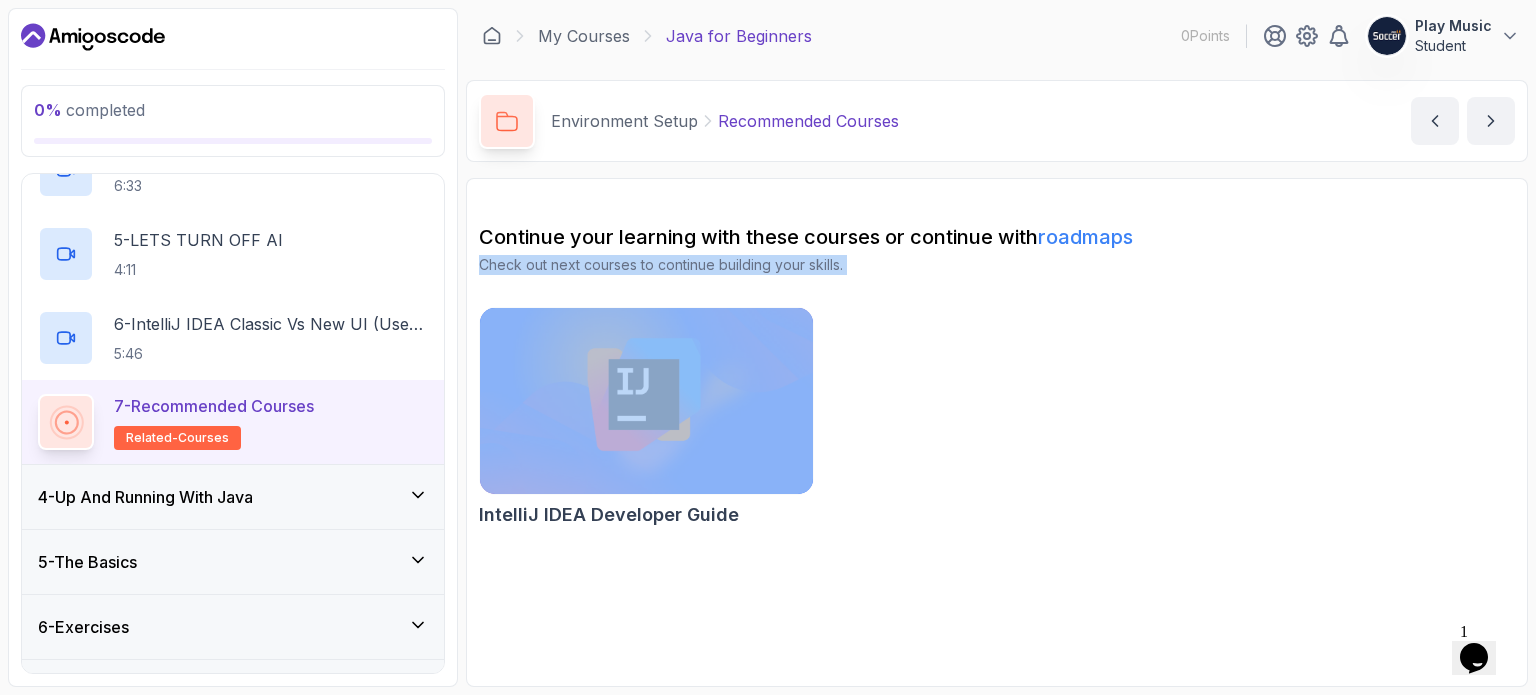 click on "Check out next courses to continue building your skills." at bounding box center (997, 265) 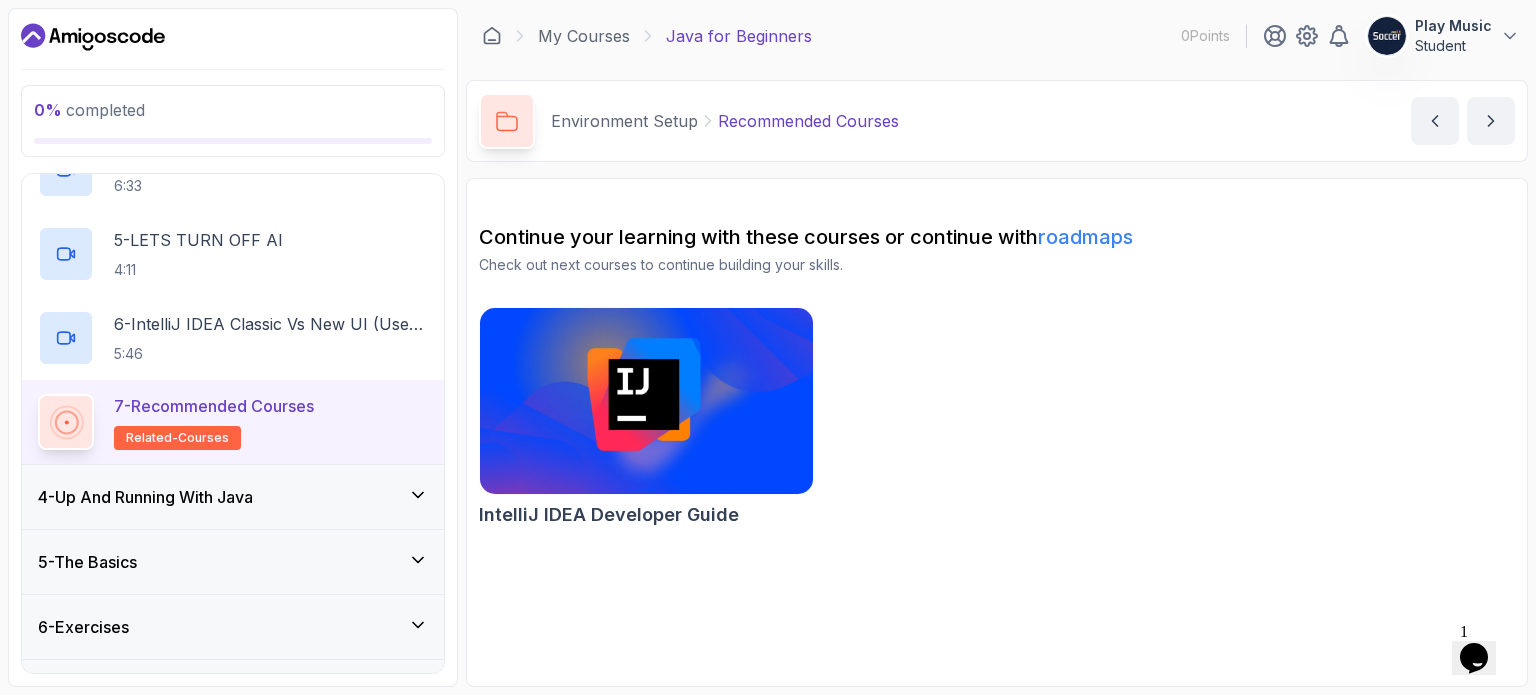 click on "Continue your learning with these courses or continue with  roadmaps" at bounding box center (997, 237) 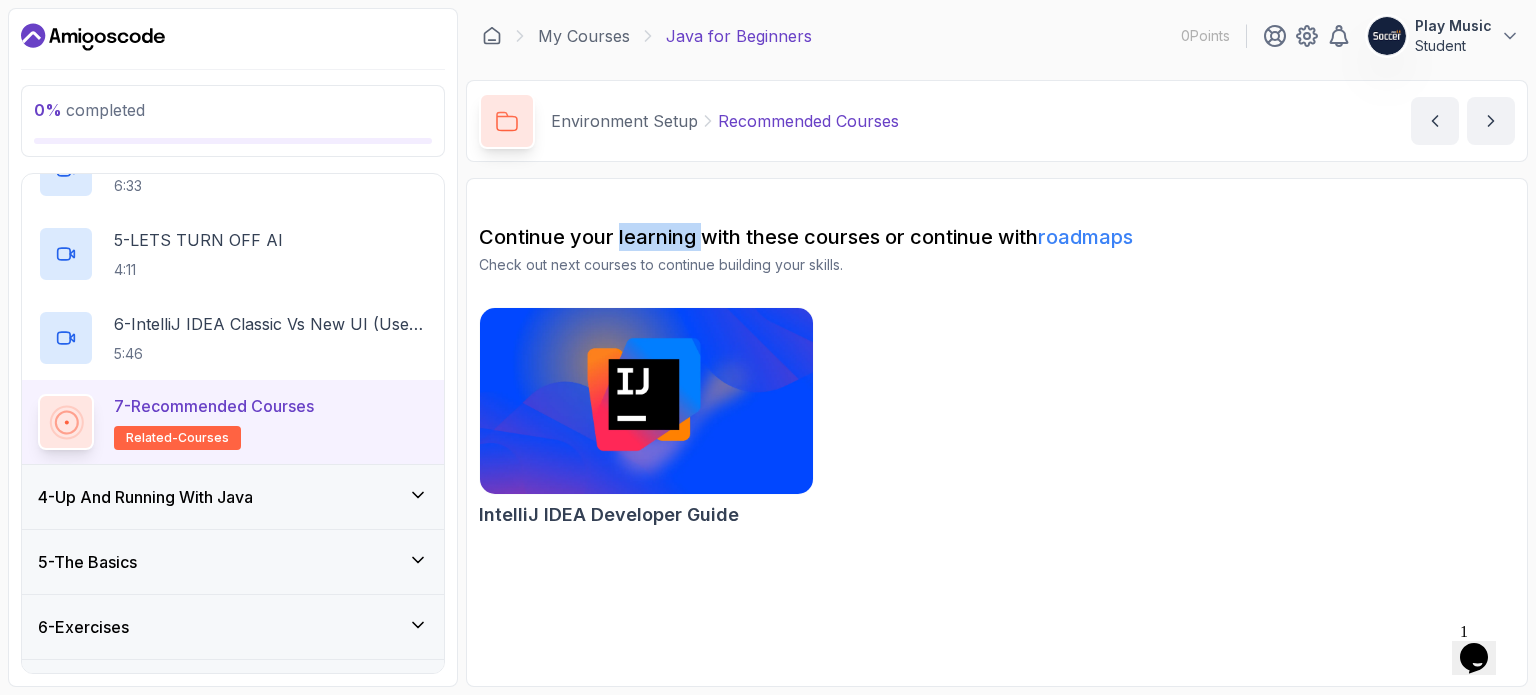 click on "Continue your learning with these courses or continue with  roadmaps" at bounding box center (997, 237) 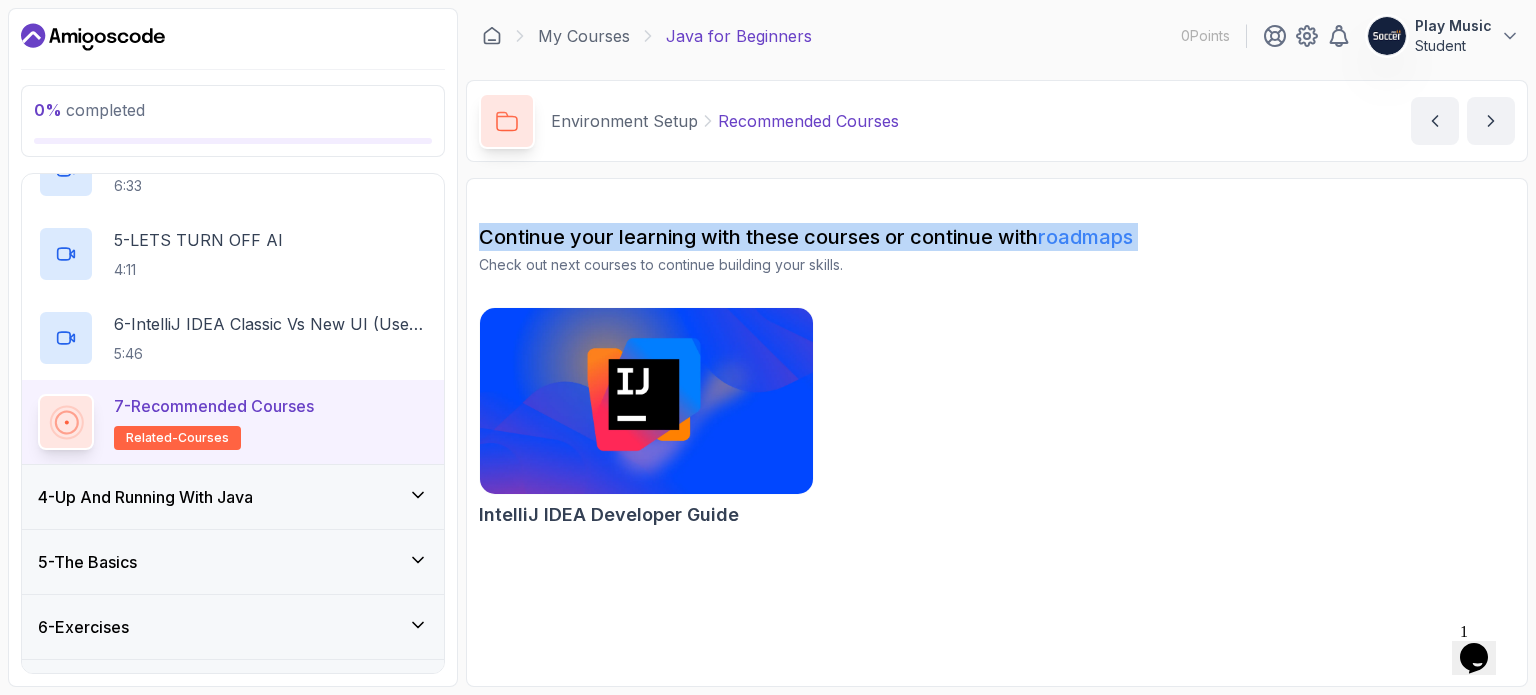 click on "Continue your learning with these courses or continue with  roadmaps" at bounding box center (997, 237) 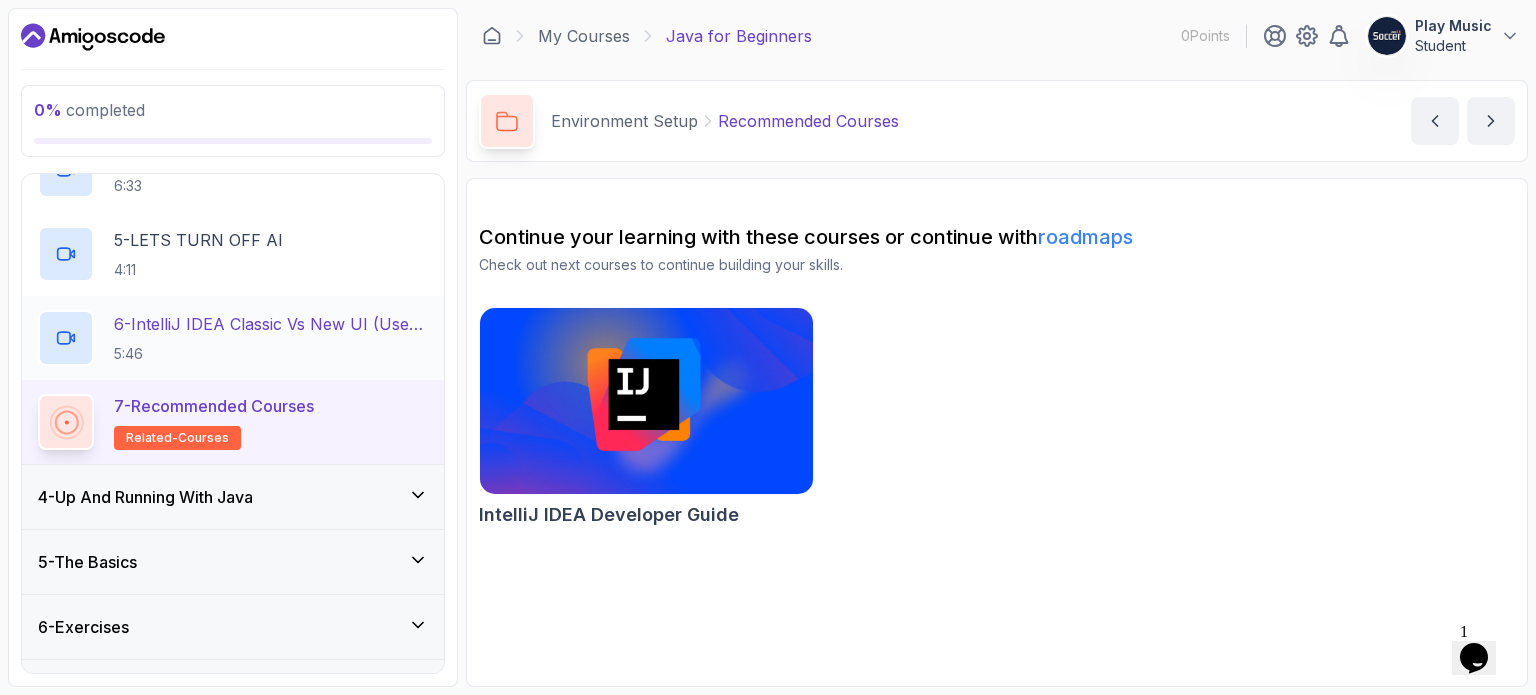 scroll, scrollTop: 540, scrollLeft: 0, axis: vertical 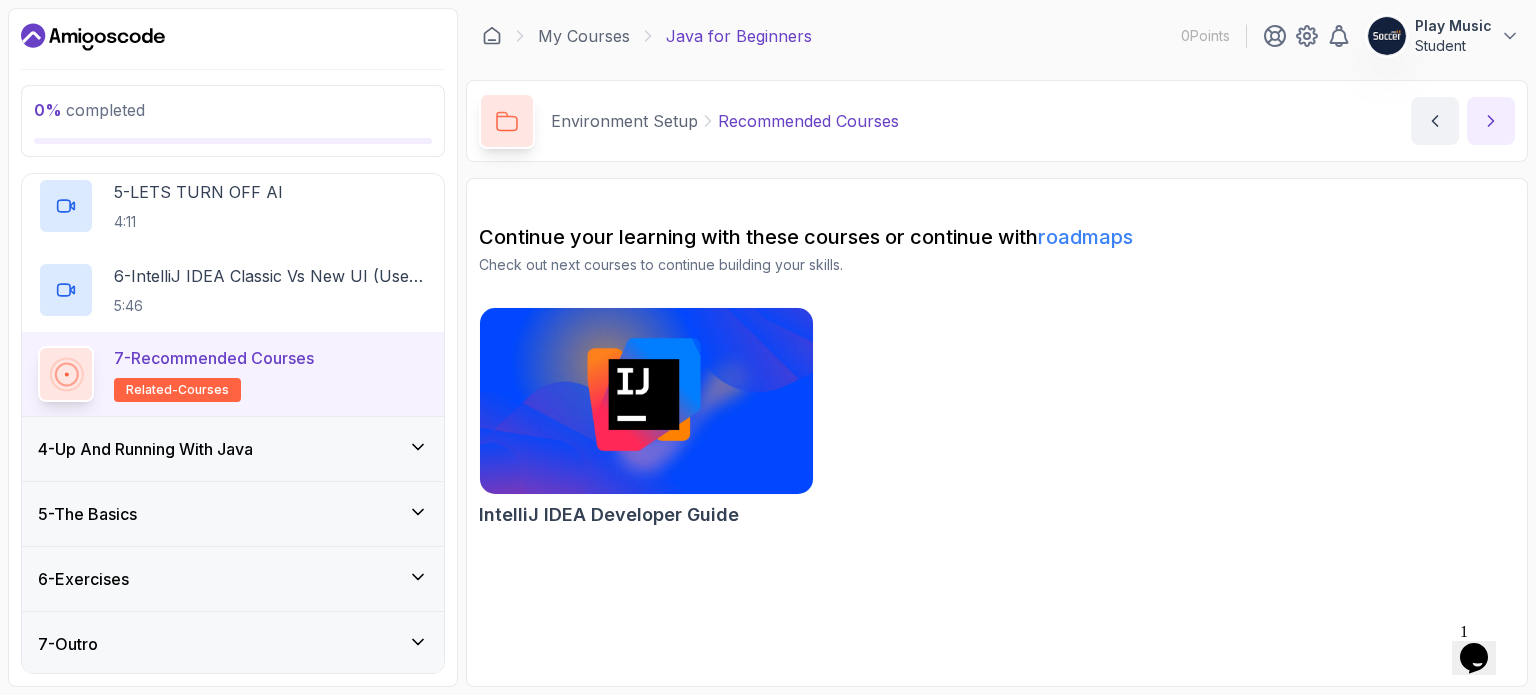 click 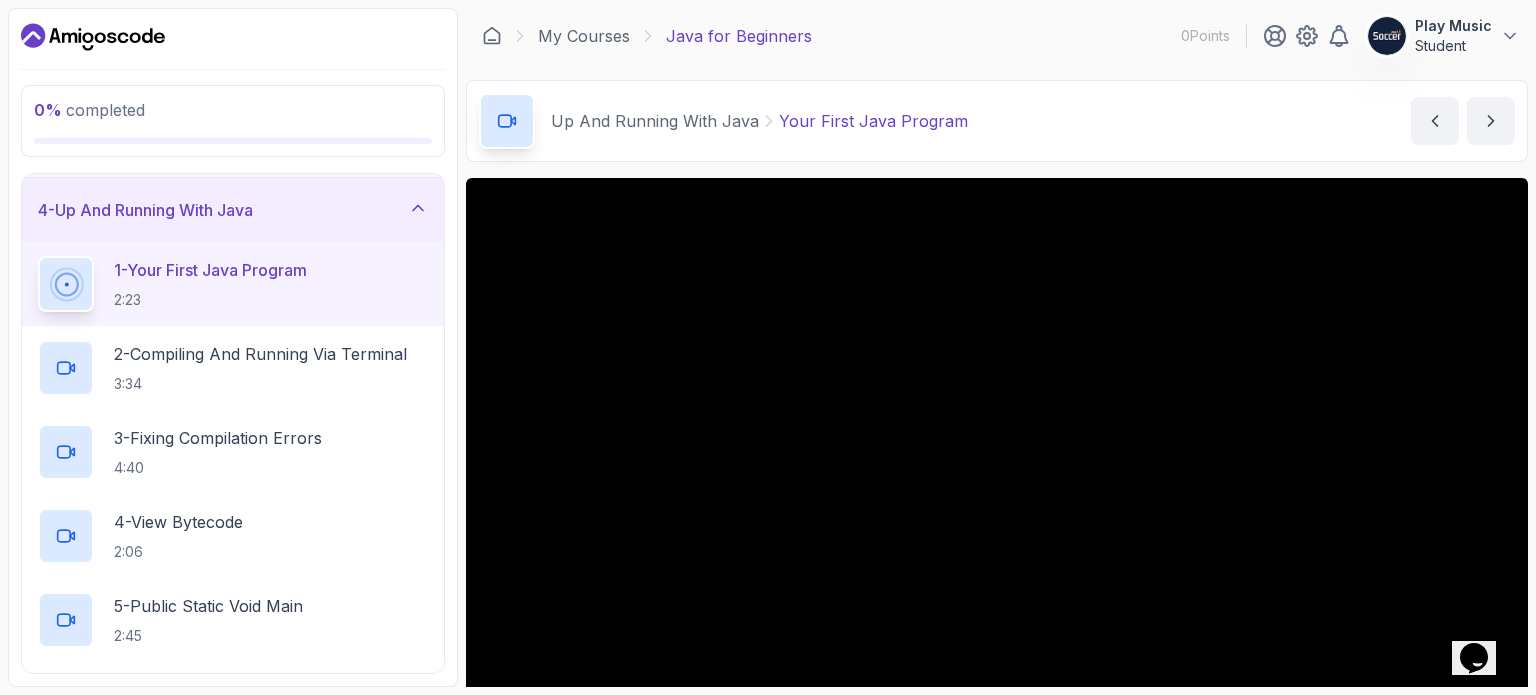 scroll, scrollTop: 192, scrollLeft: 0, axis: vertical 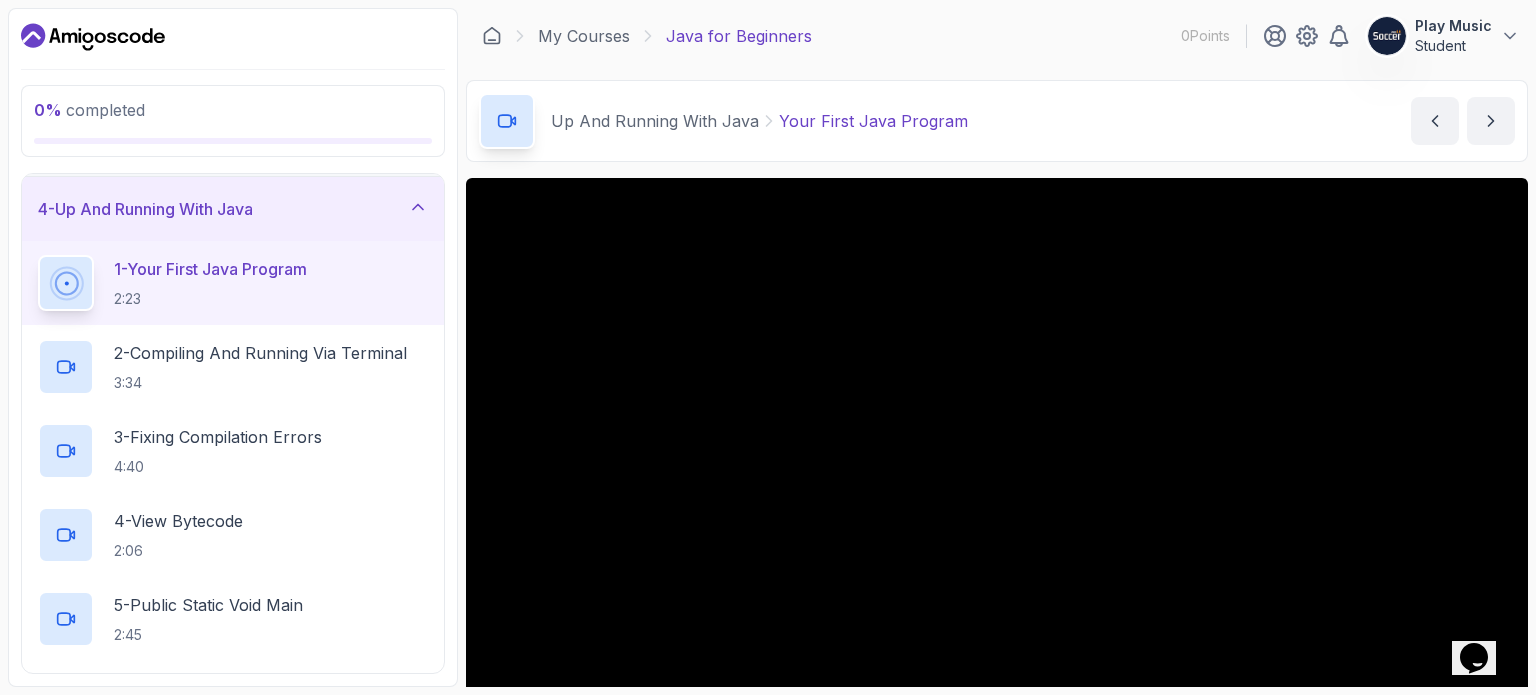type 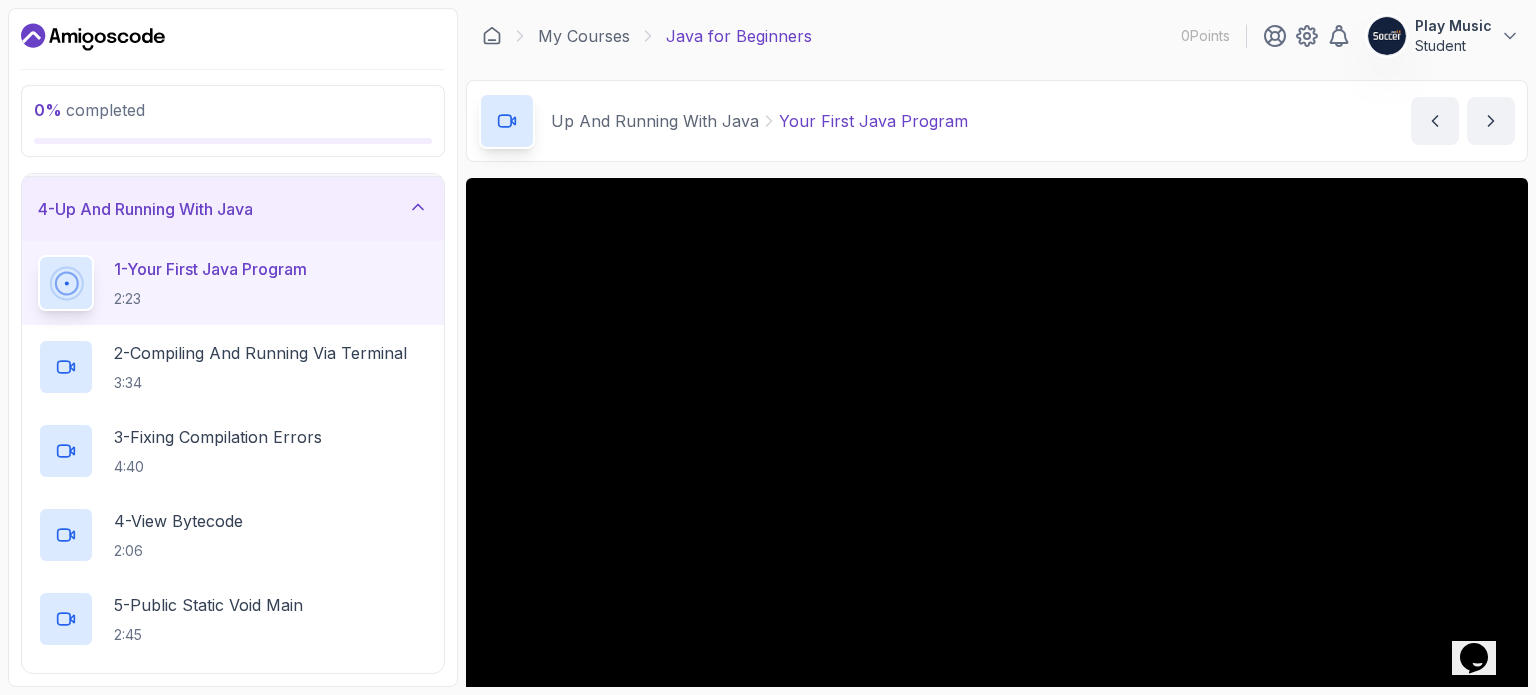 click at bounding box center [1491, 121] 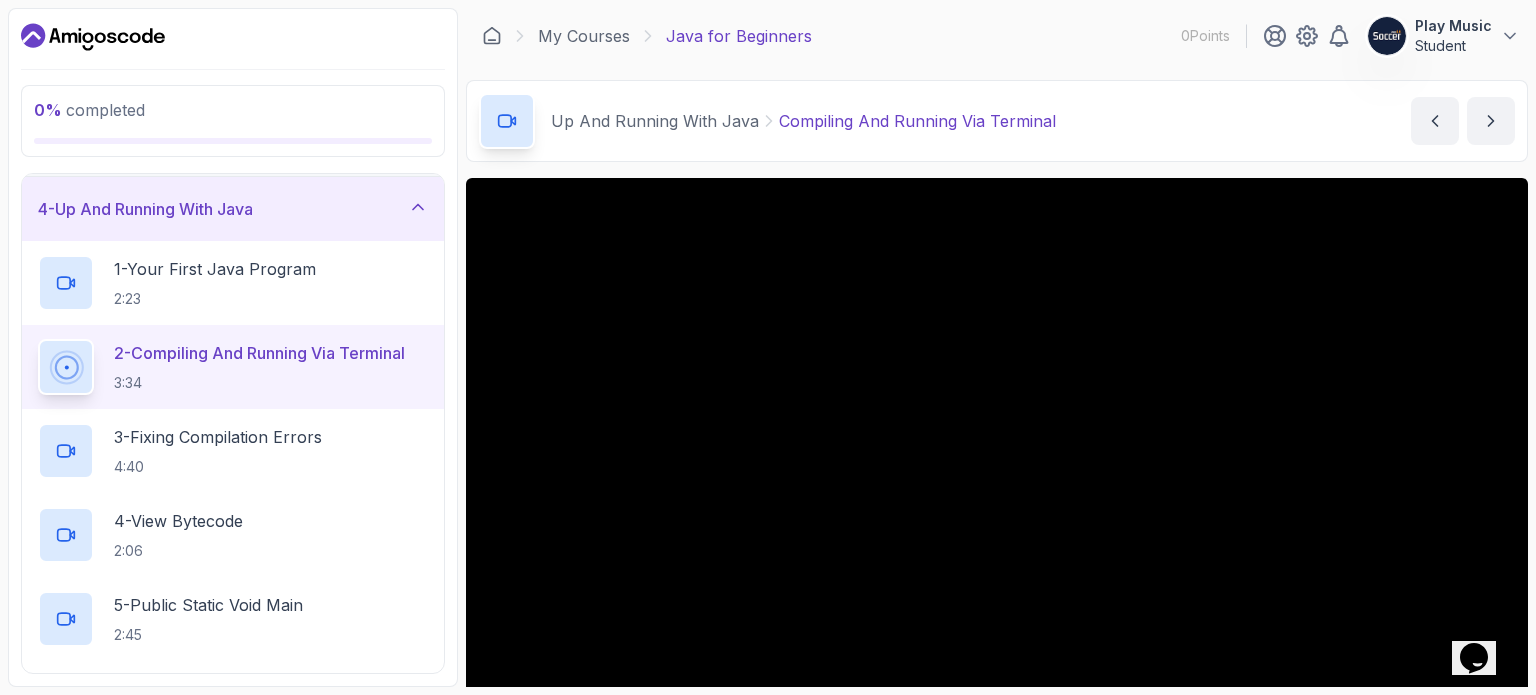 click at bounding box center [1491, 121] 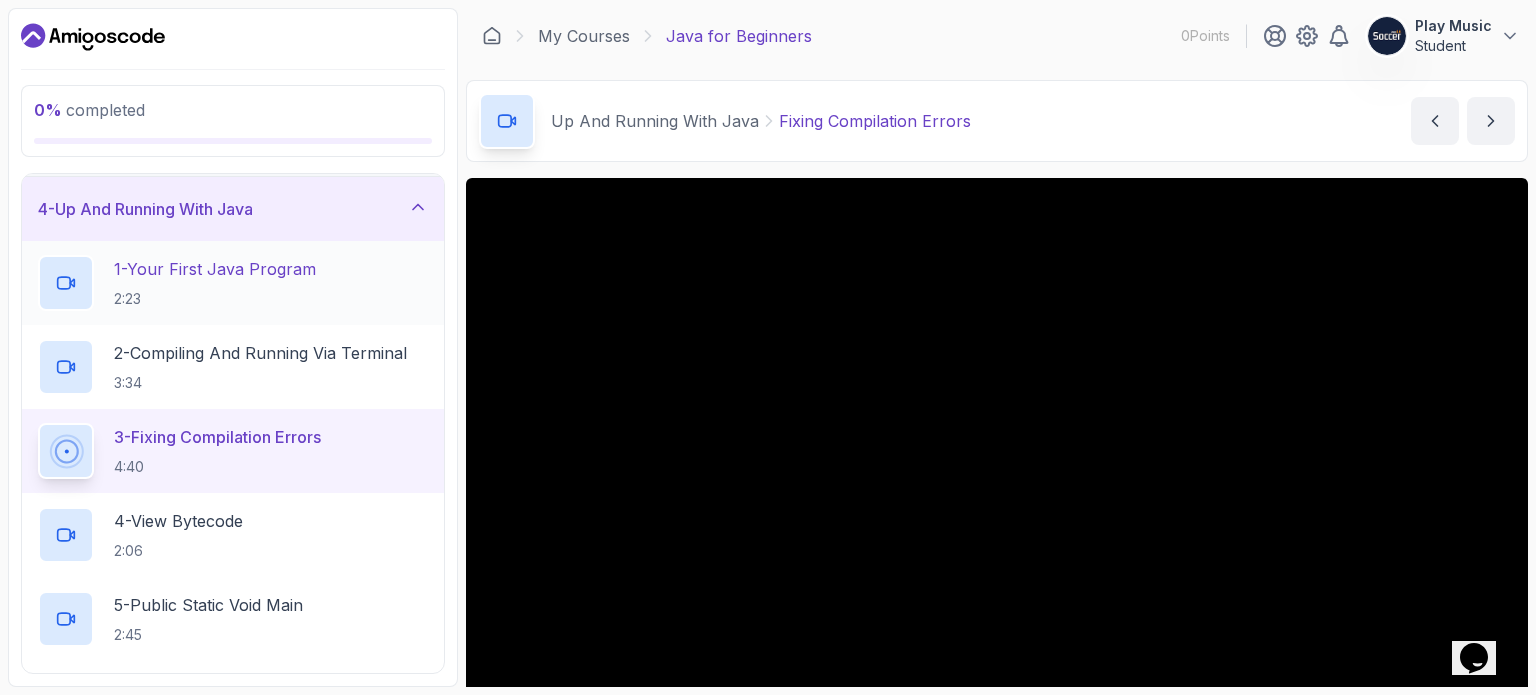 click on "1  -  Your First Java Program" at bounding box center [215, 269] 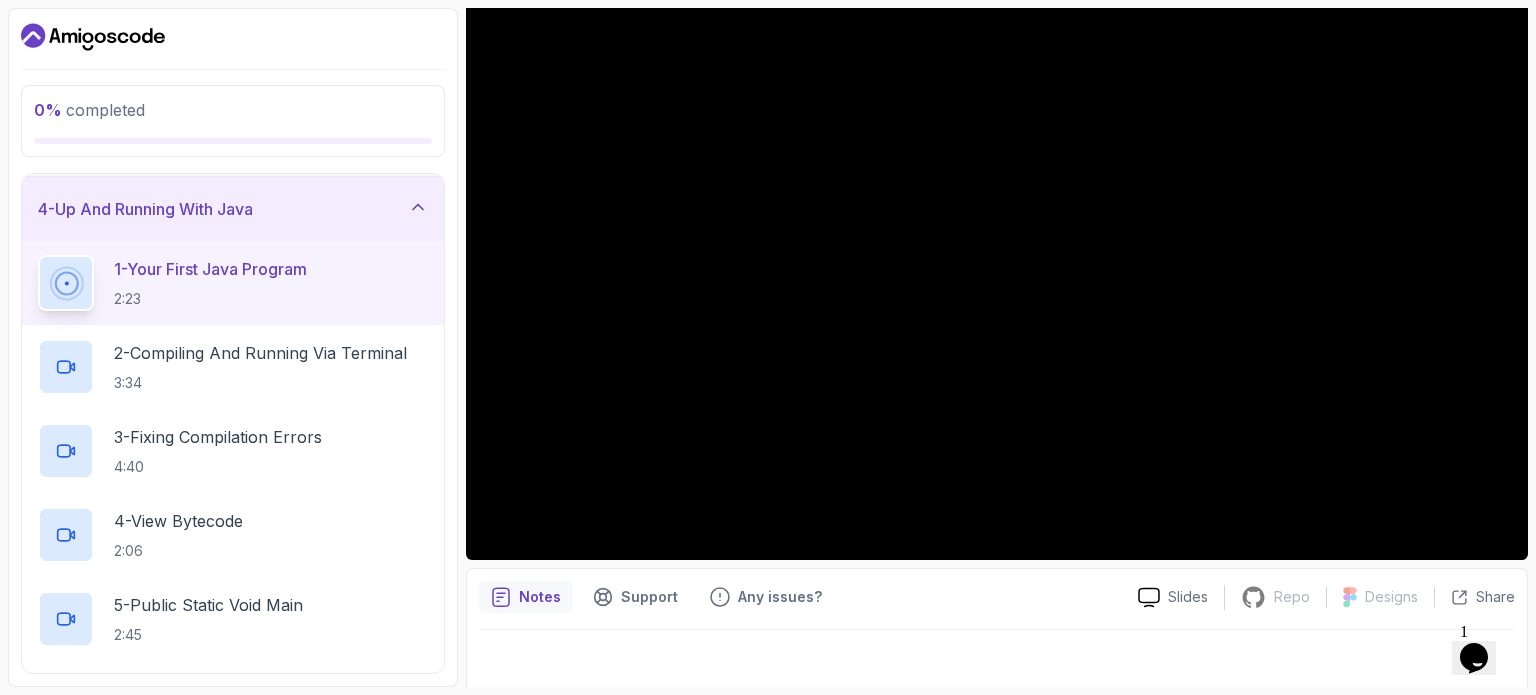scroll, scrollTop: 216, scrollLeft: 0, axis: vertical 